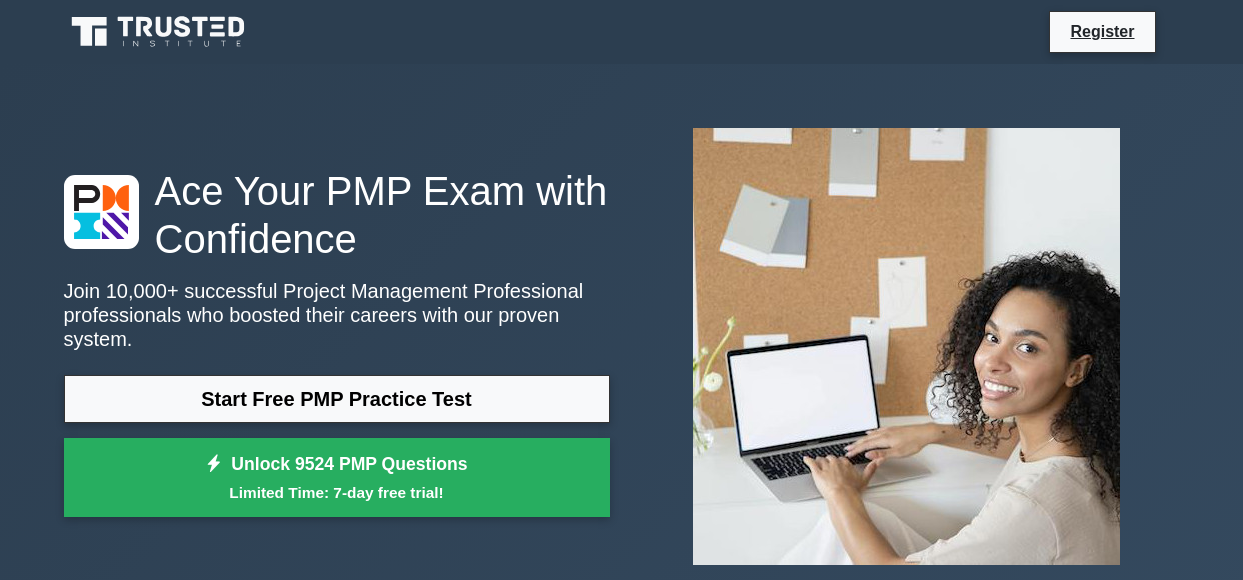 scroll, scrollTop: 0, scrollLeft: 0, axis: both 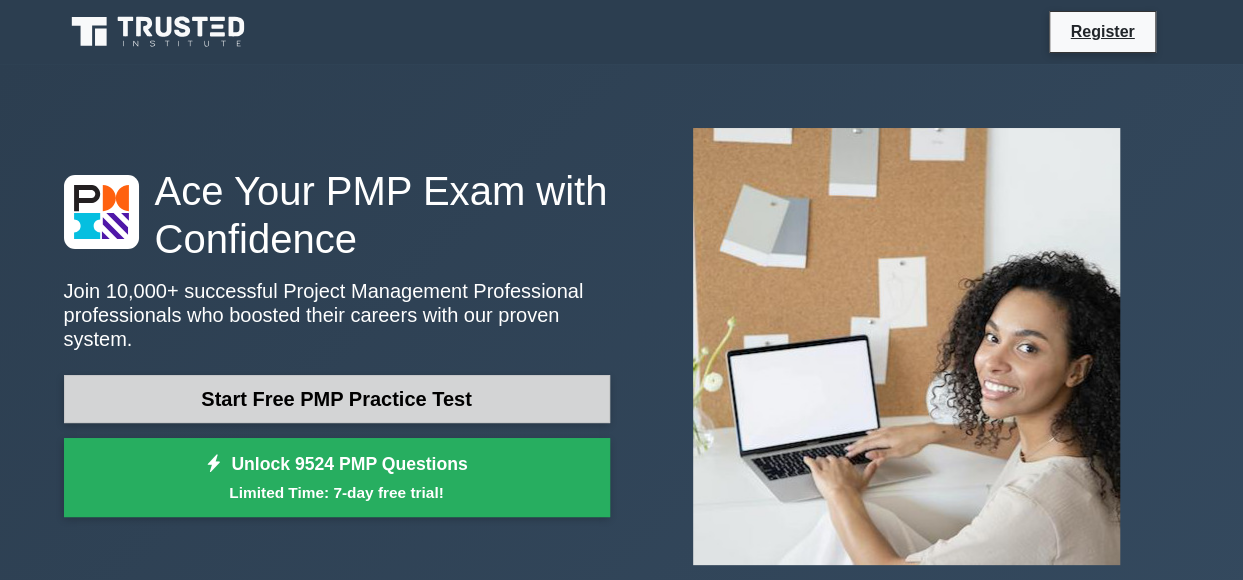 click on "Start Free PMP Practice Test" at bounding box center (337, 399) 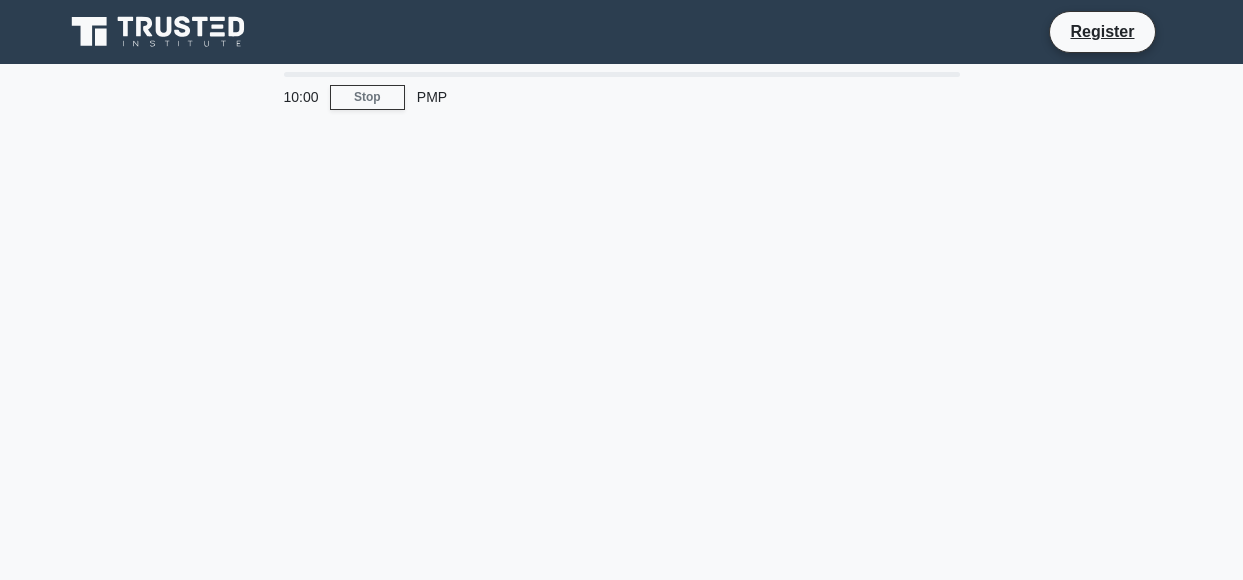 scroll, scrollTop: 0, scrollLeft: 0, axis: both 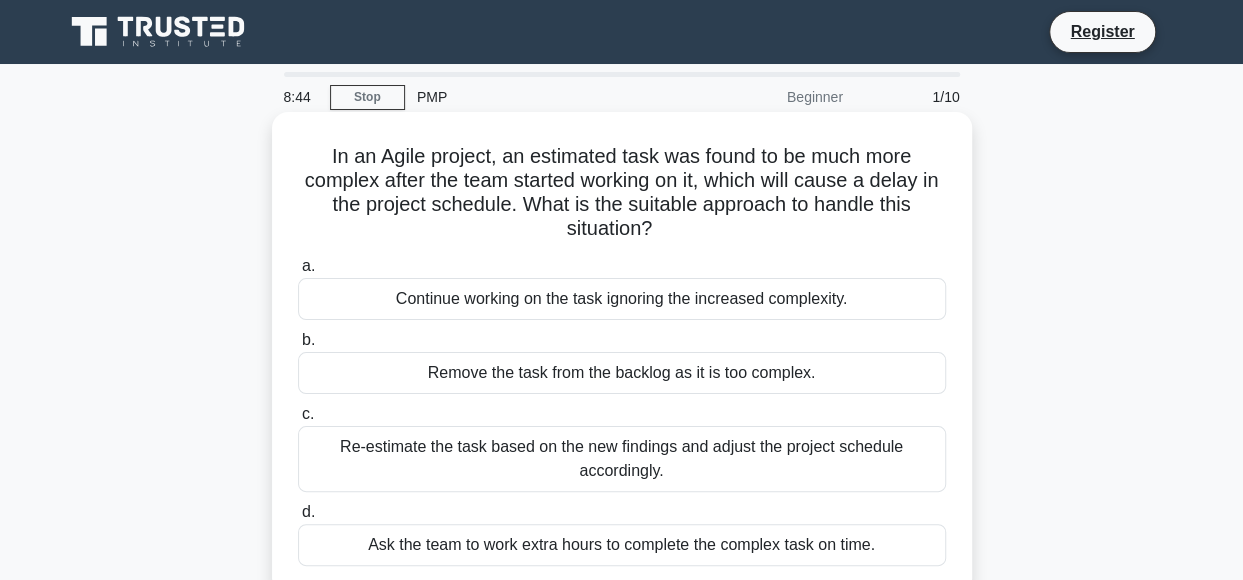 click on "Re-estimate the task based on the new findings and adjust the project schedule accordingly." at bounding box center [622, 459] 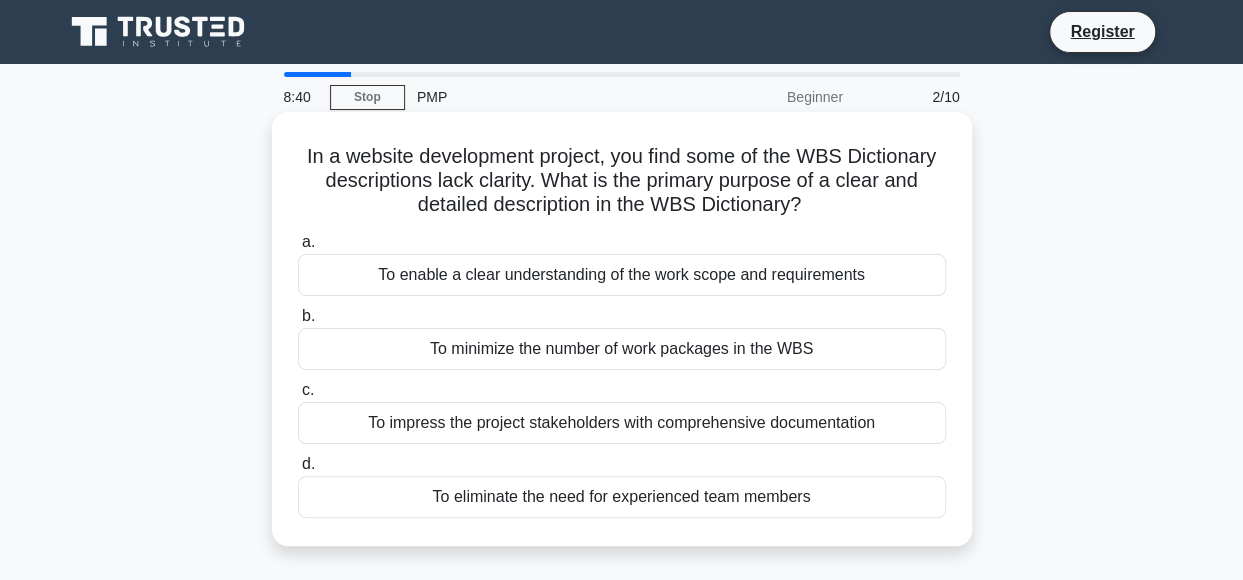 click on "c.
To impress the project stakeholders with comprehensive documentation" at bounding box center (622, 411) 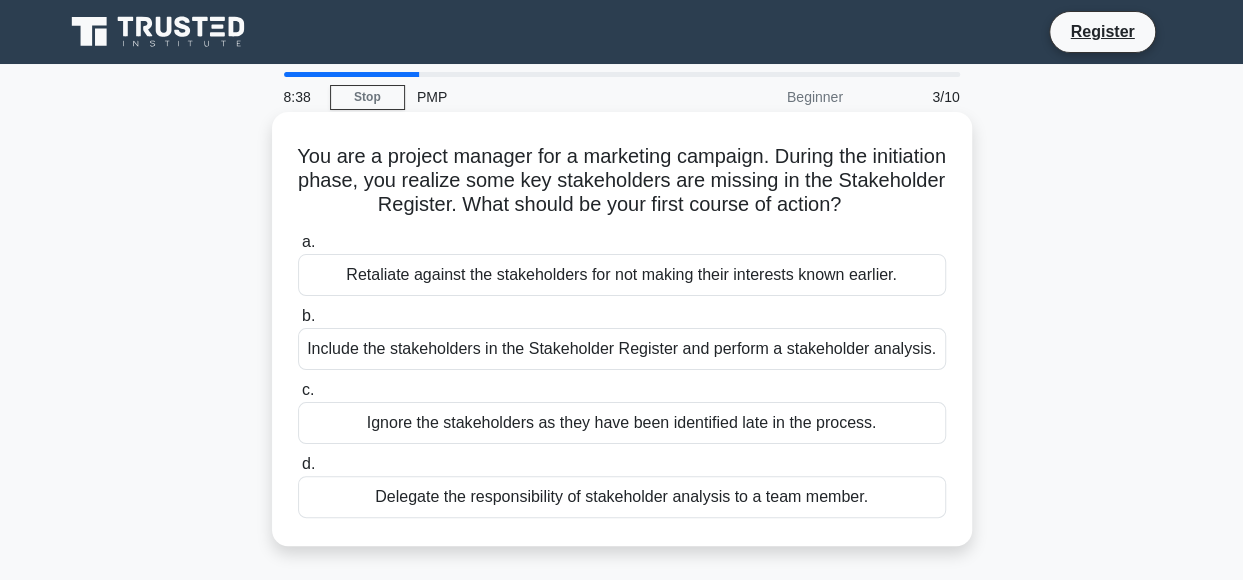 click on "Ignore the stakeholders as they have been identified late in the process." at bounding box center [622, 423] 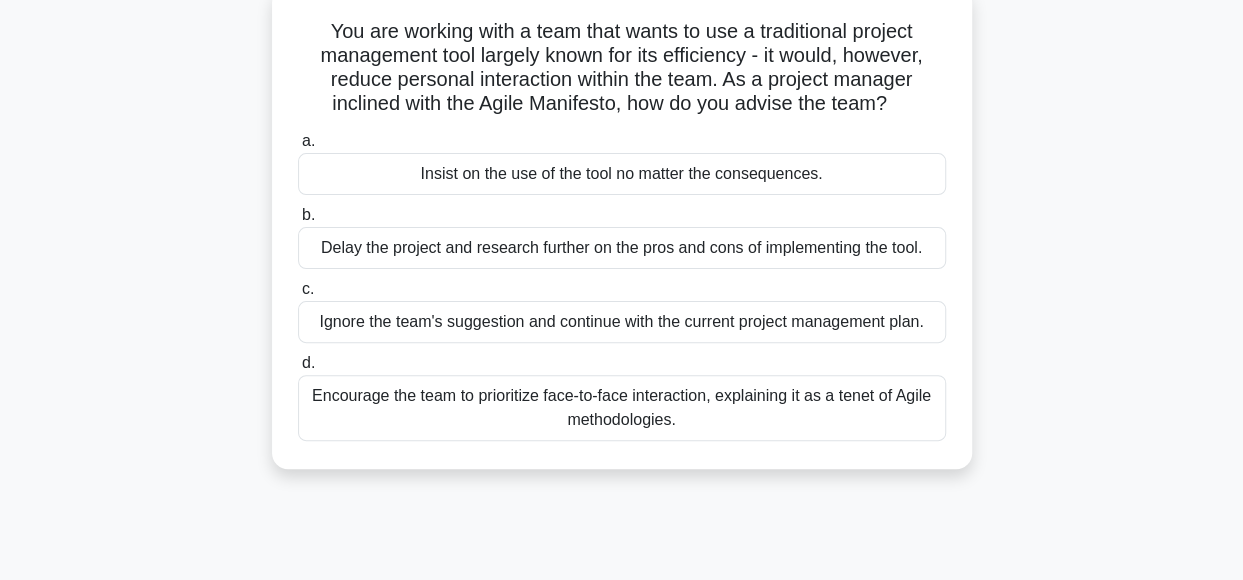 scroll, scrollTop: 160, scrollLeft: 0, axis: vertical 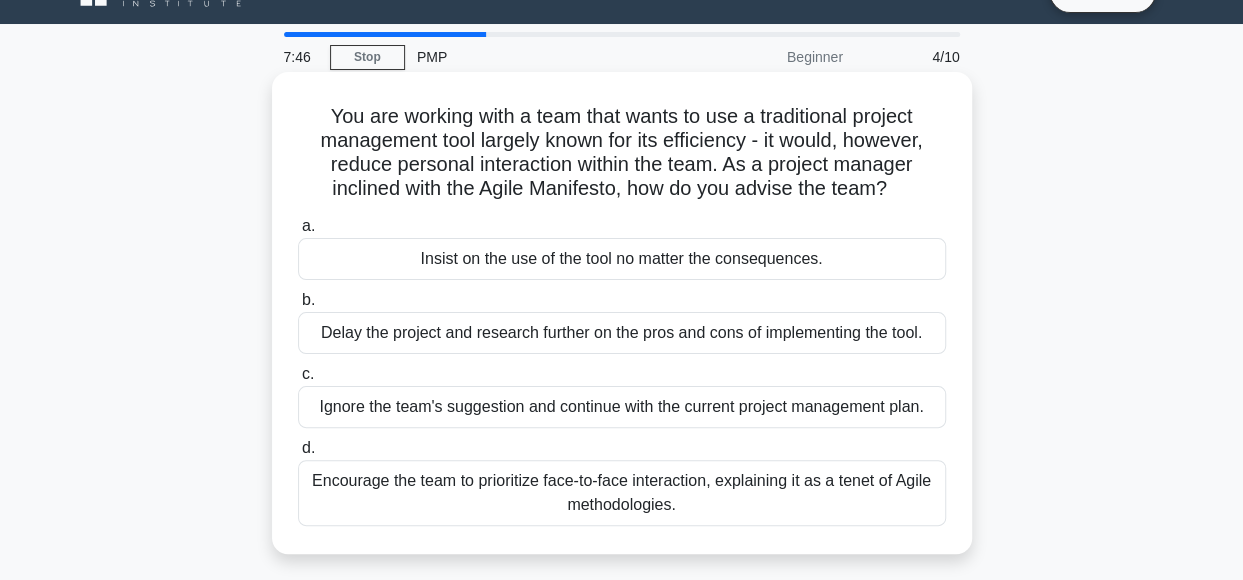 click on "Encourage the team to prioritize face-to-face interaction, explaining it as a tenet of Agile methodologies." at bounding box center (622, 493) 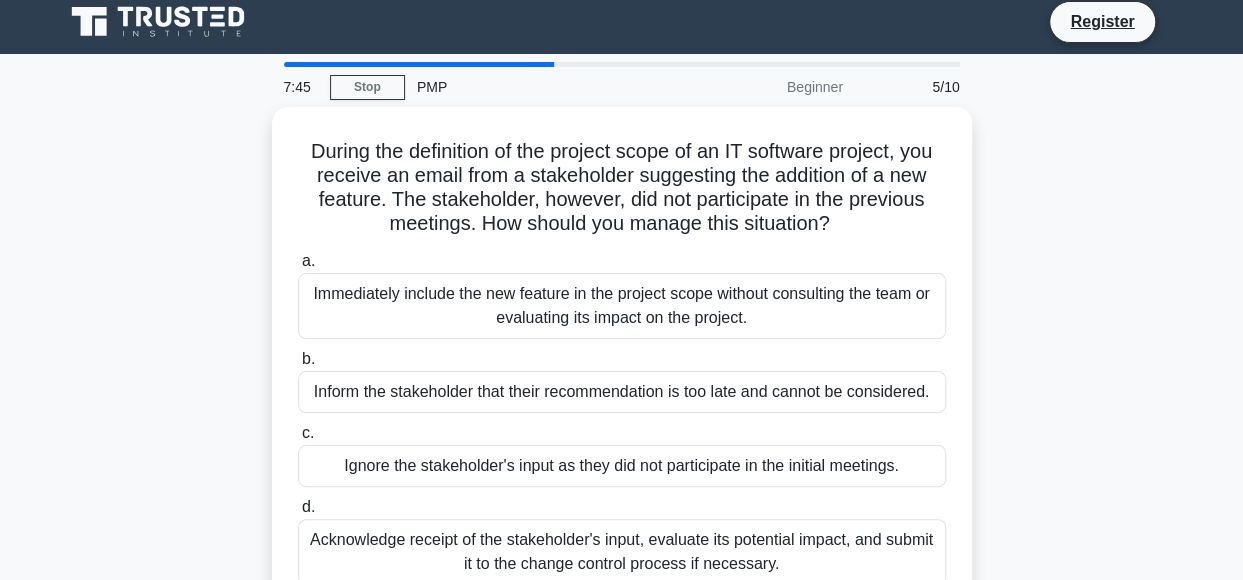 scroll, scrollTop: 0, scrollLeft: 0, axis: both 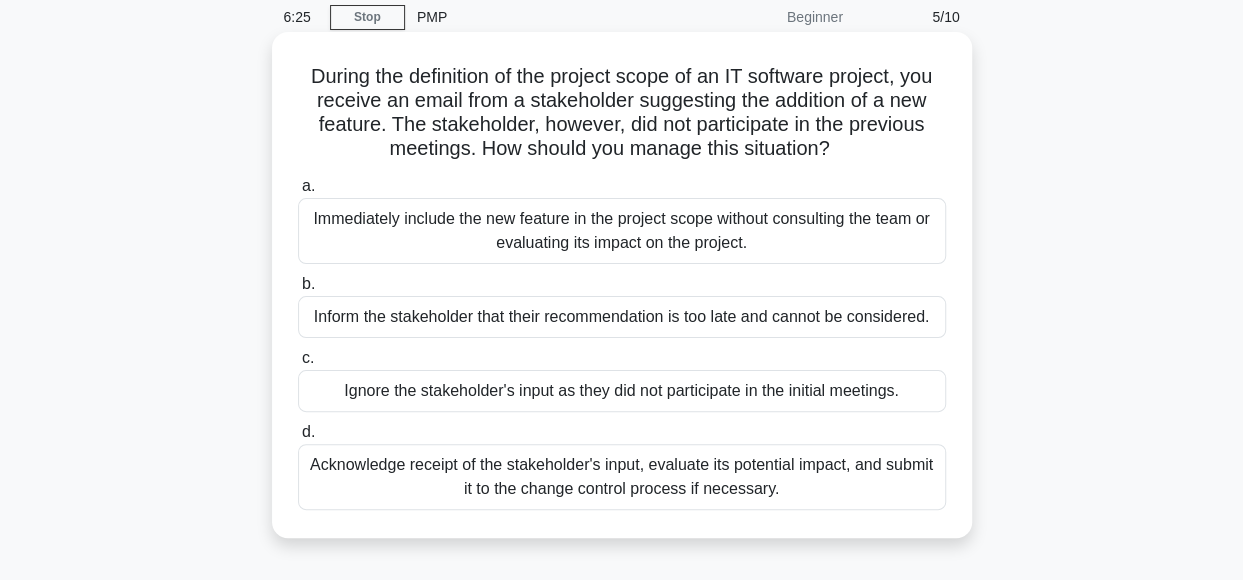 click on "Acknowledge receipt of the stakeholder's input, evaluate its potential impact, and submit it to the change control process if necessary." at bounding box center [622, 477] 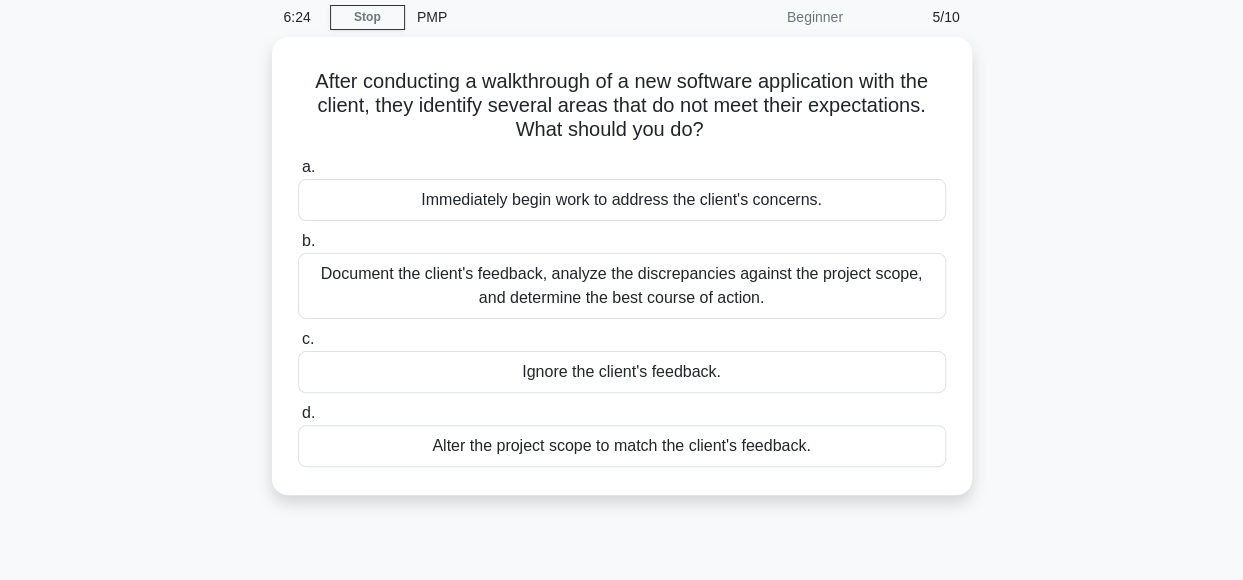 scroll, scrollTop: 0, scrollLeft: 0, axis: both 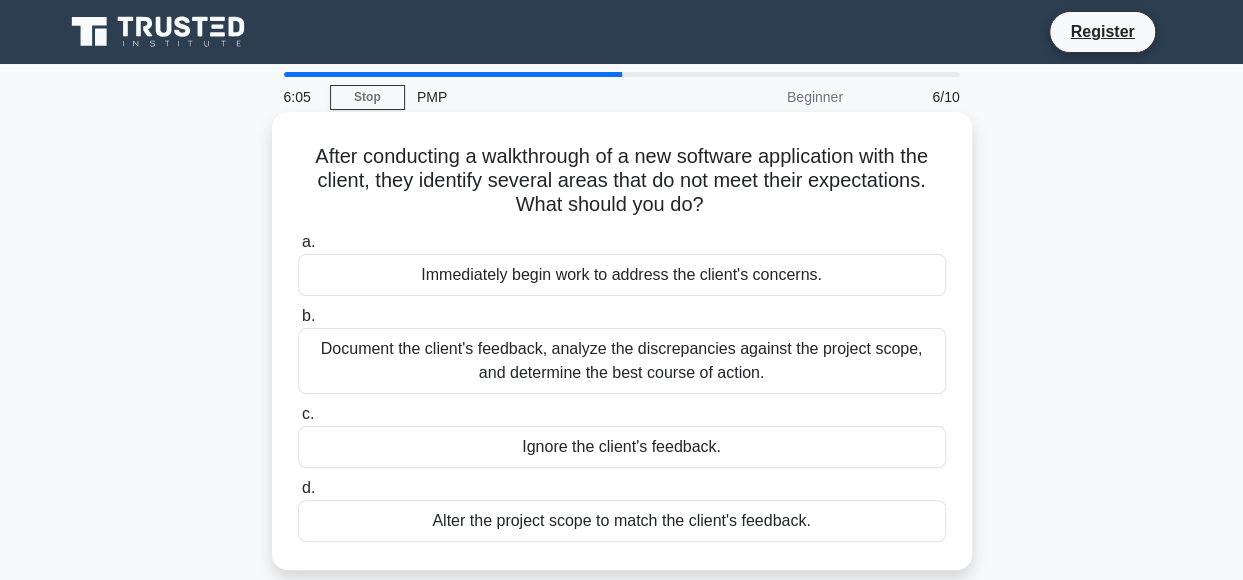 click on "Immediately begin work to address the client's concerns." at bounding box center (622, 275) 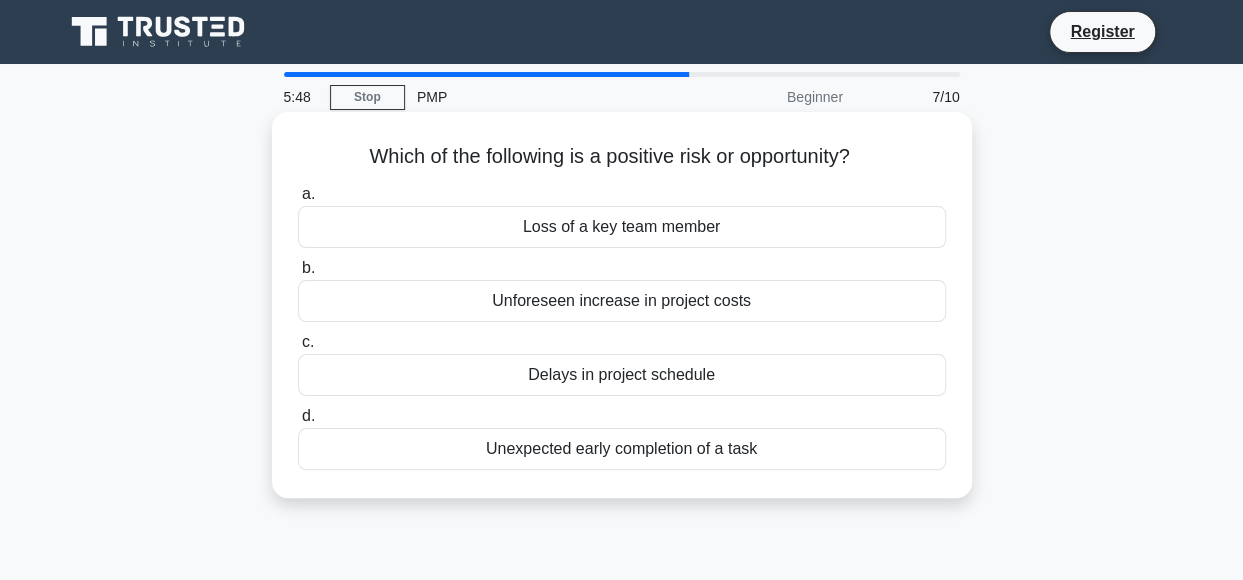 click on "Unexpected early completion of a task" at bounding box center (622, 449) 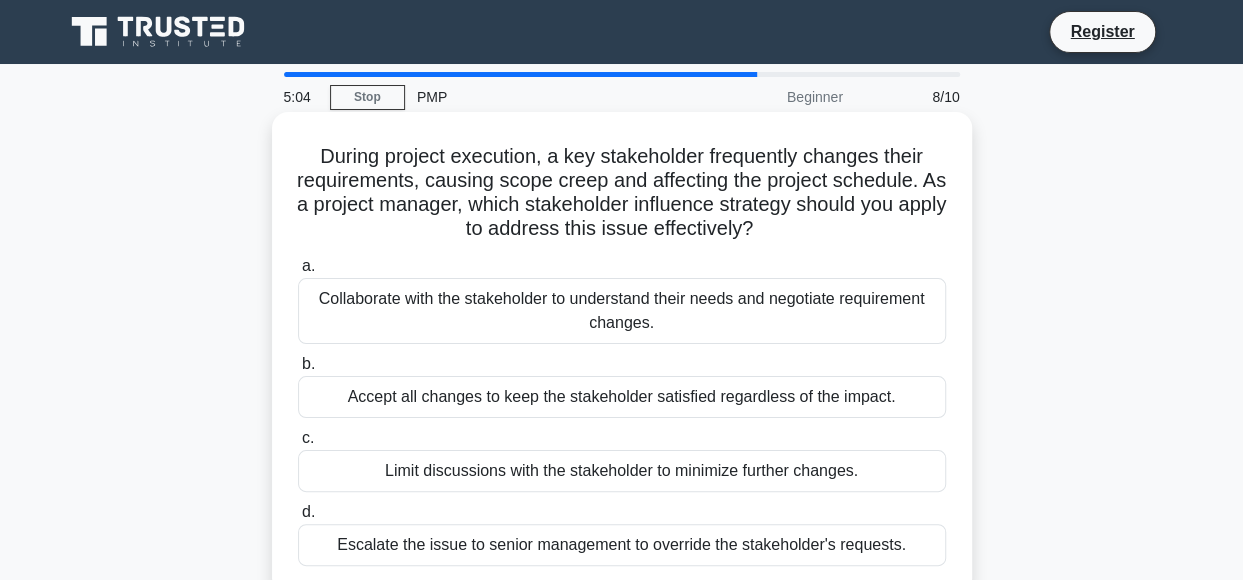 click on "Collaborate with the stakeholder to understand their needs and negotiate requirement changes." at bounding box center (622, 311) 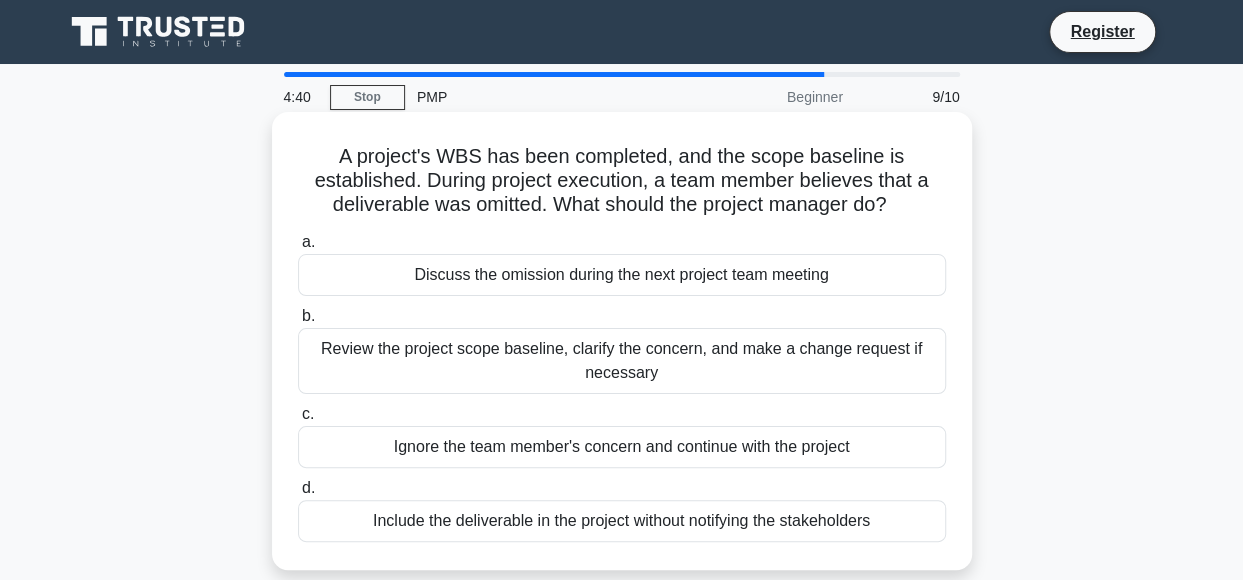 click on "Review the project scope baseline, clarify the concern, and make a change request if necessary" at bounding box center (622, 361) 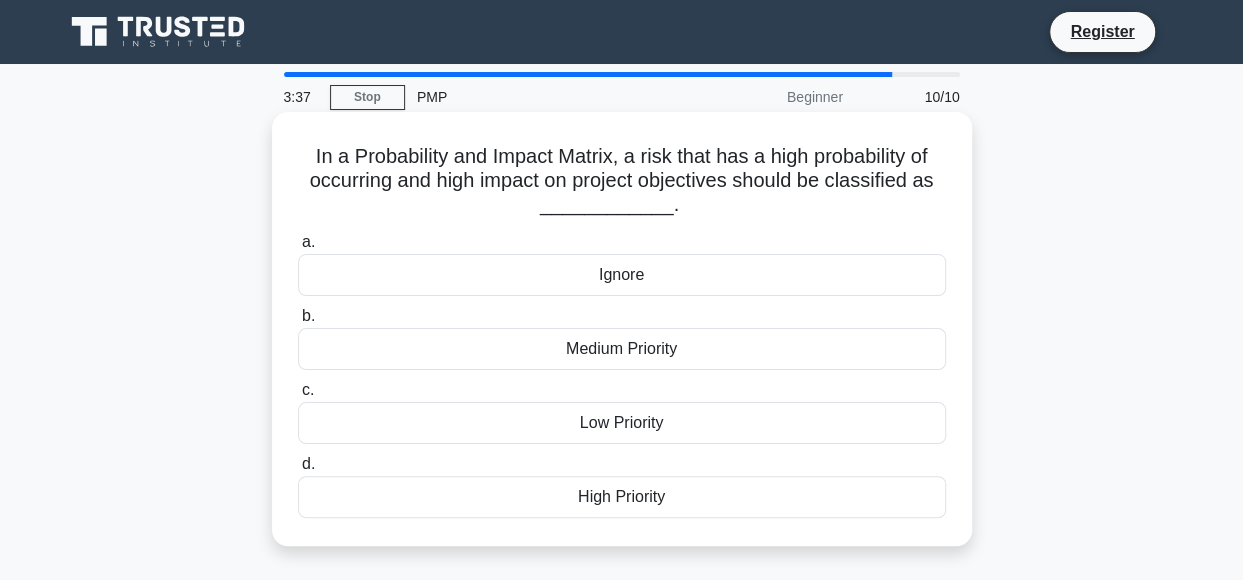 click on "High Priority" at bounding box center [622, 497] 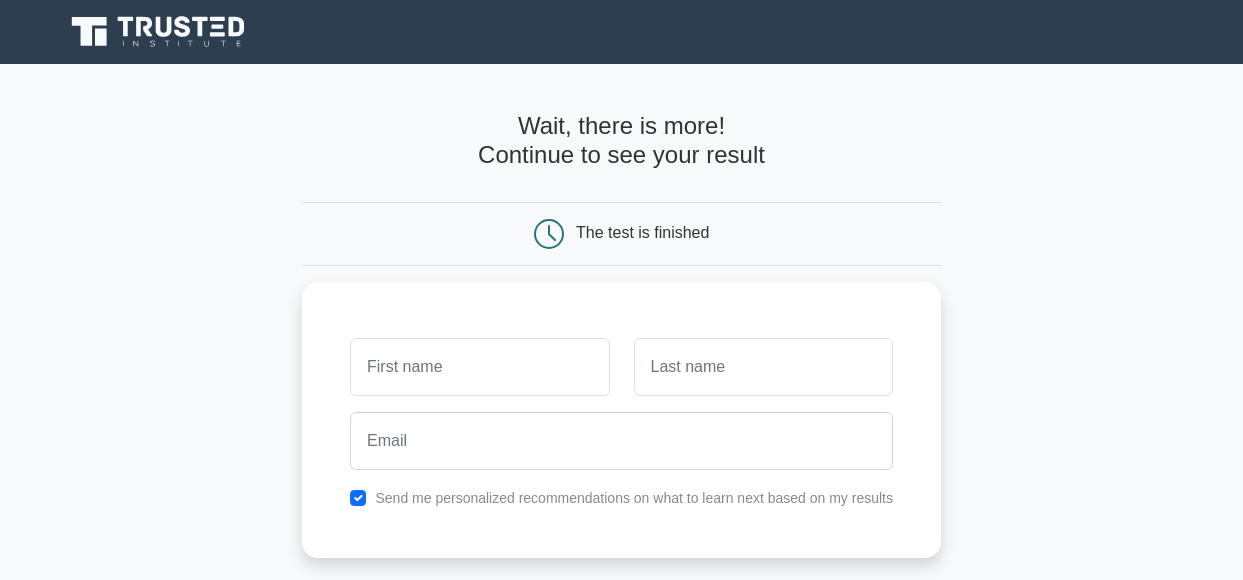 scroll, scrollTop: 0, scrollLeft: 0, axis: both 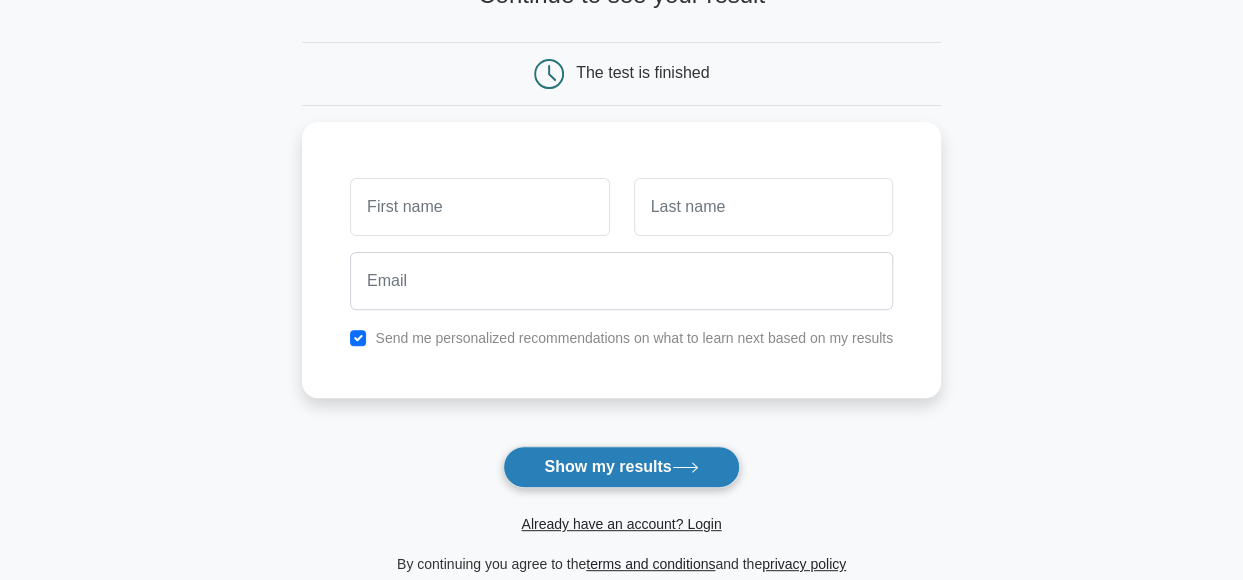 click on "Show my results" at bounding box center [621, 467] 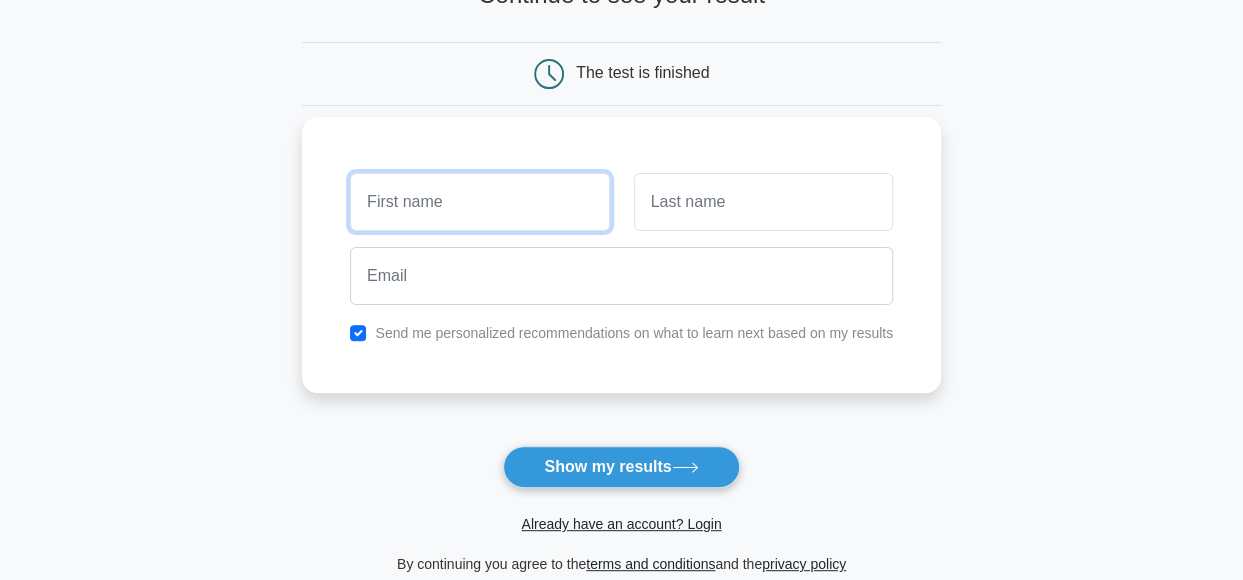 click at bounding box center [479, 202] 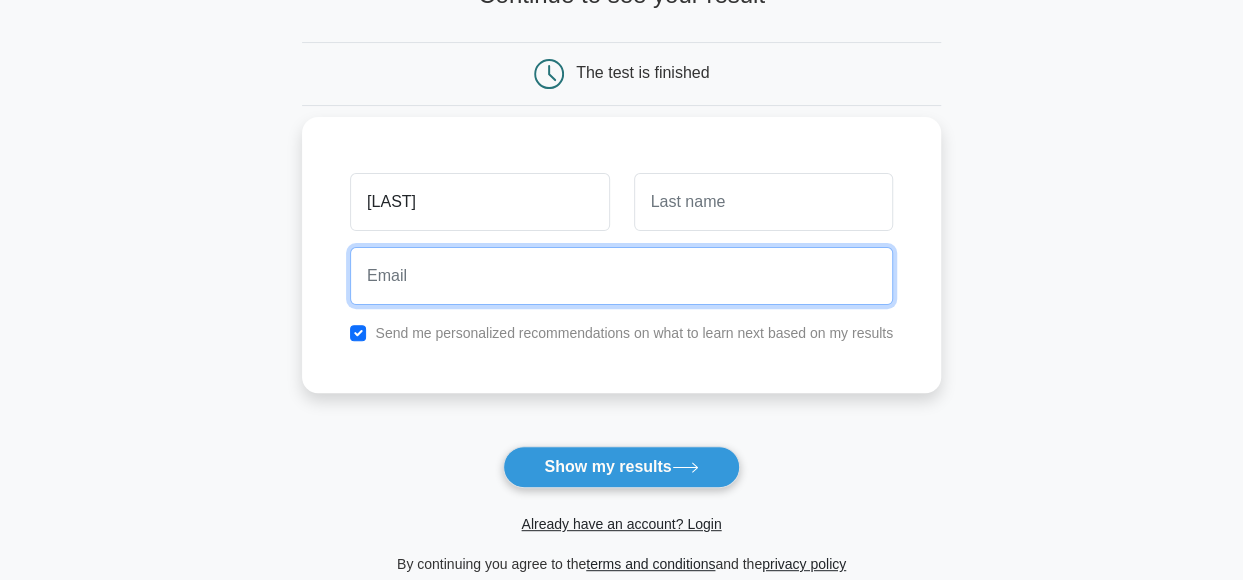 click at bounding box center (621, 276) 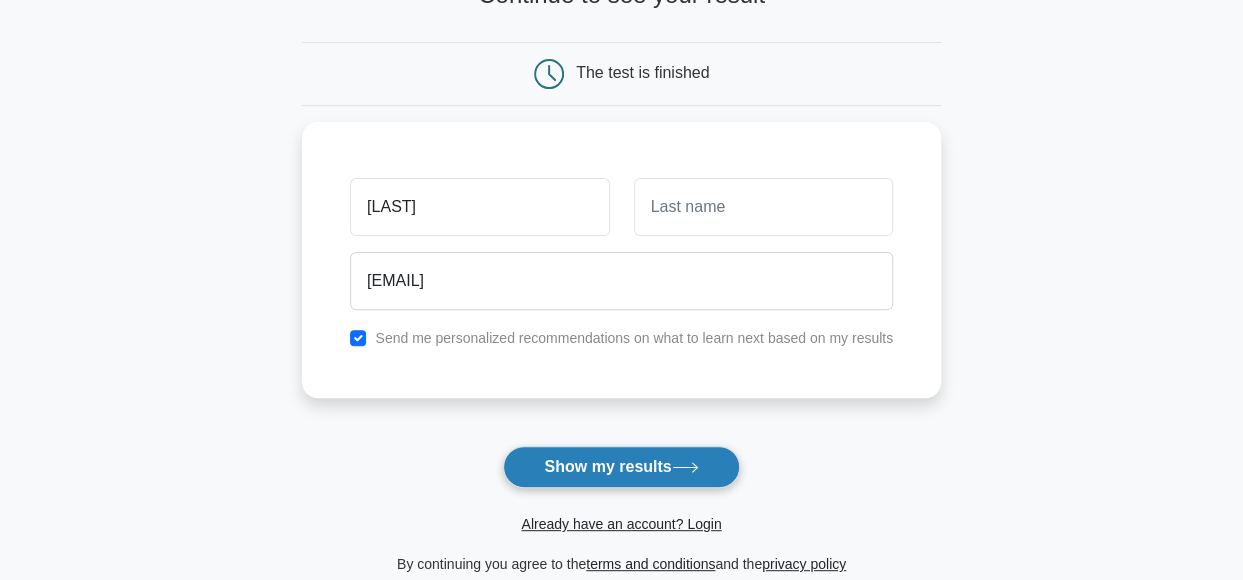click on "Show my results" at bounding box center (621, 467) 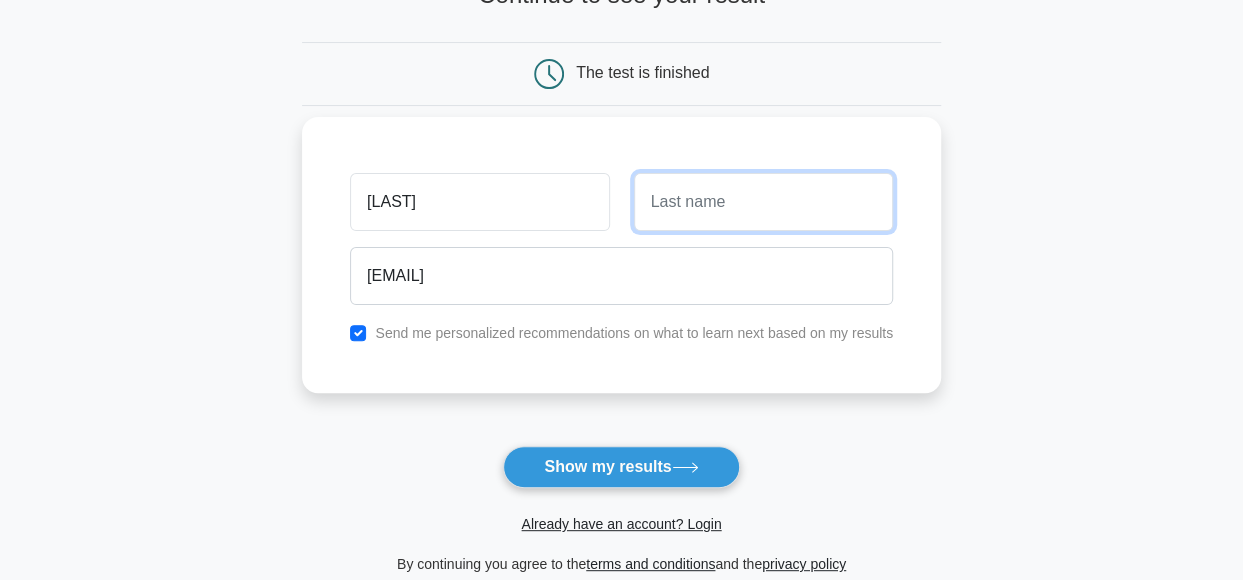 click at bounding box center [763, 202] 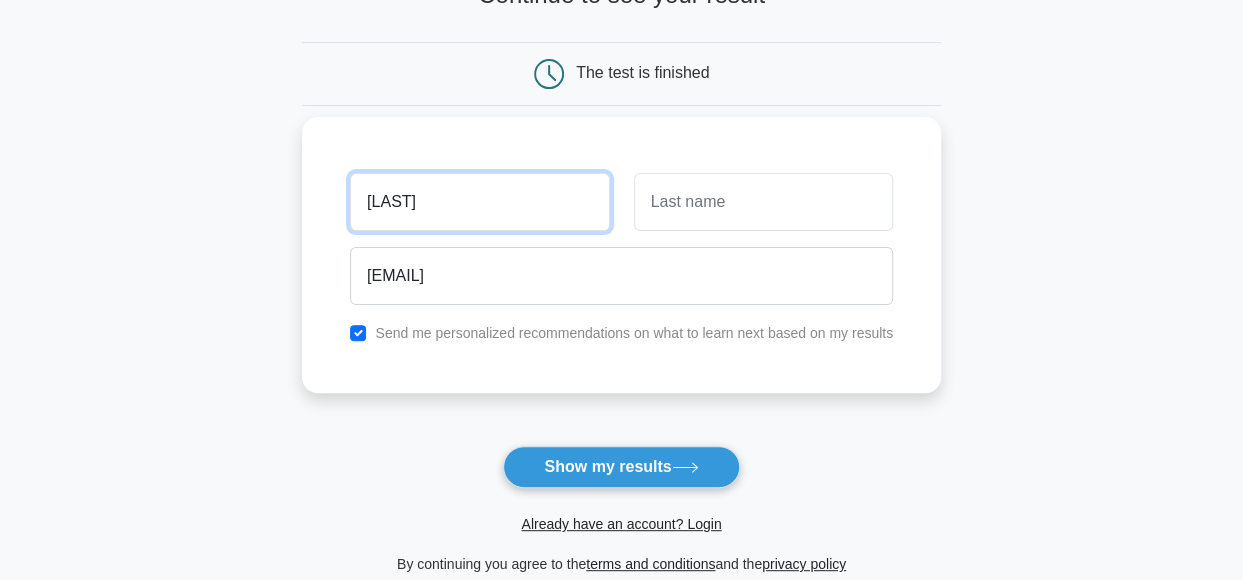 click on "AFOLABI" at bounding box center [479, 202] 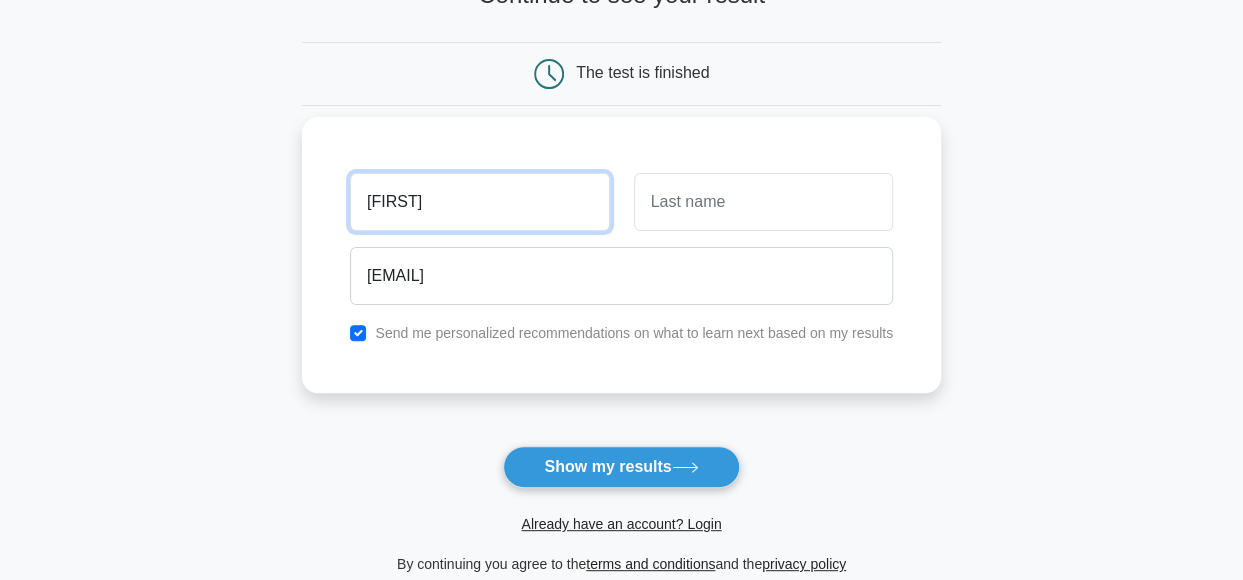 type on "Tope" 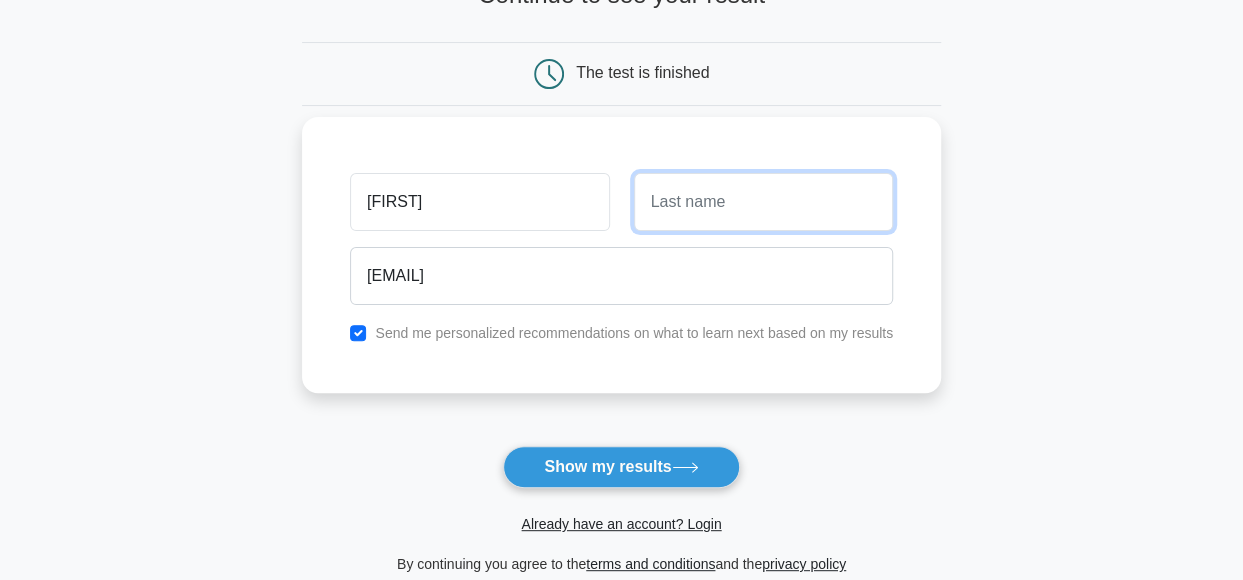 click at bounding box center [763, 202] 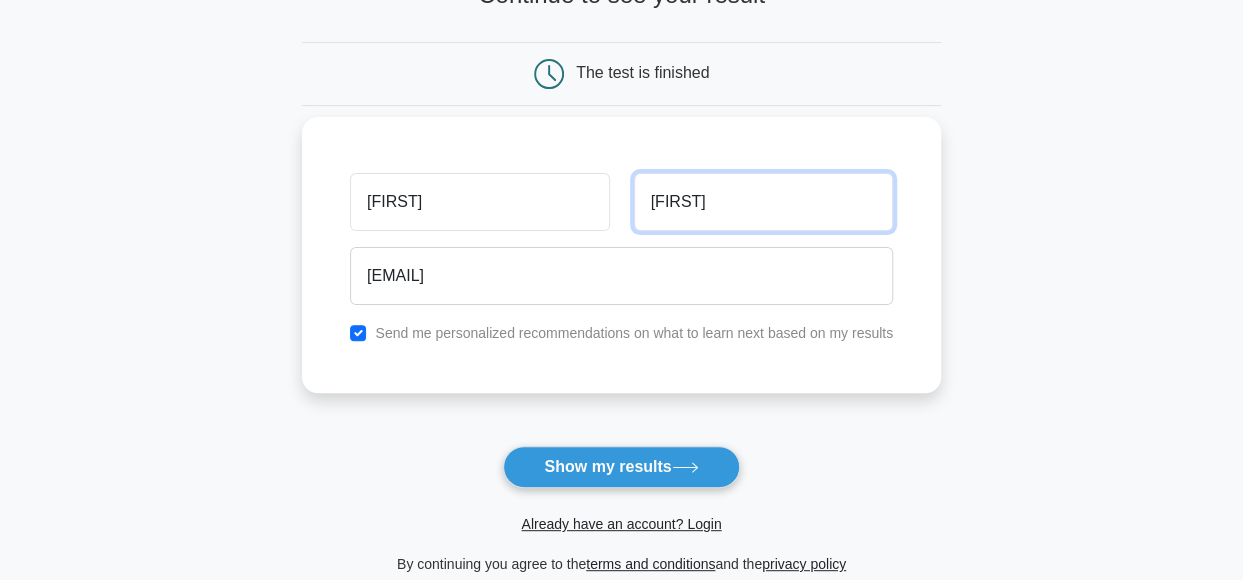 type on "shadeola" 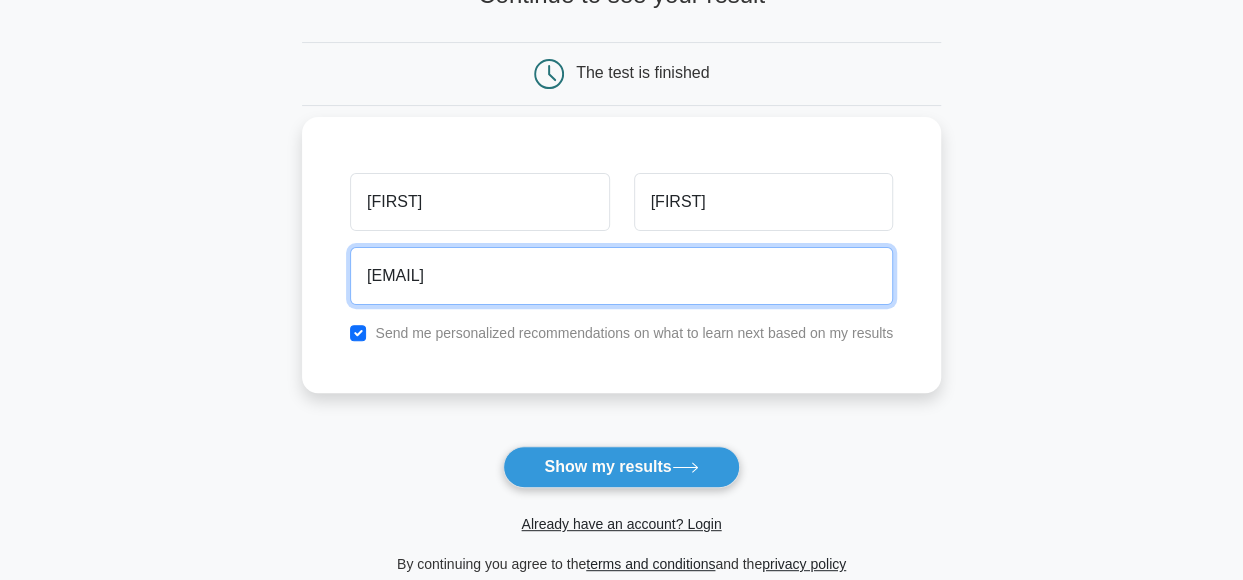 click on "bimboseun49@gmail.org" at bounding box center [621, 276] 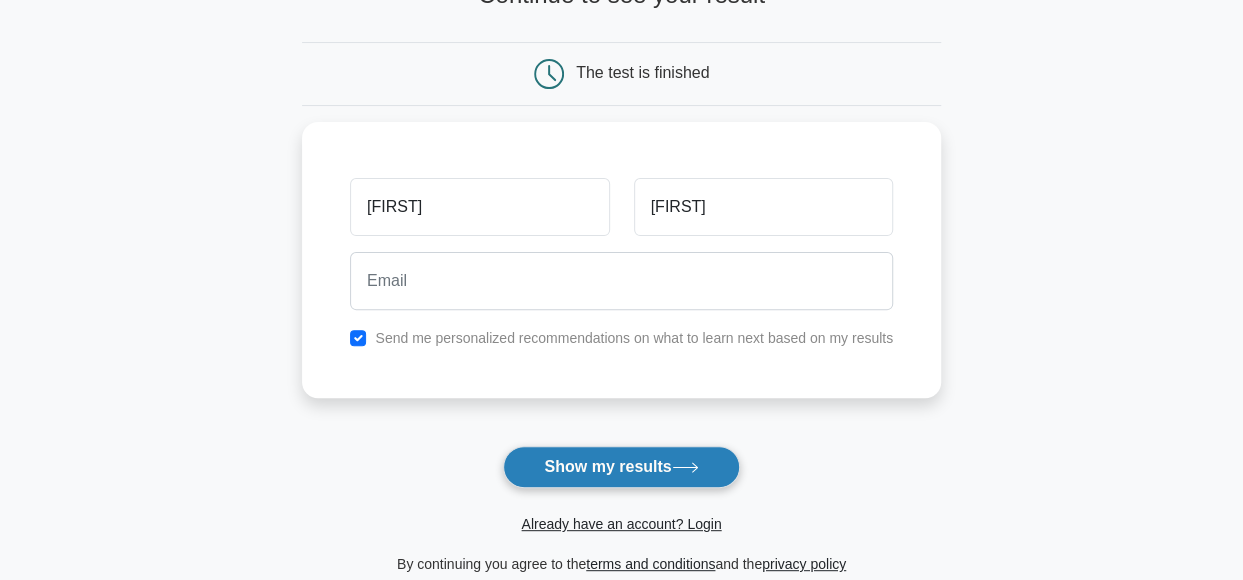 click on "Show my results" at bounding box center (621, 467) 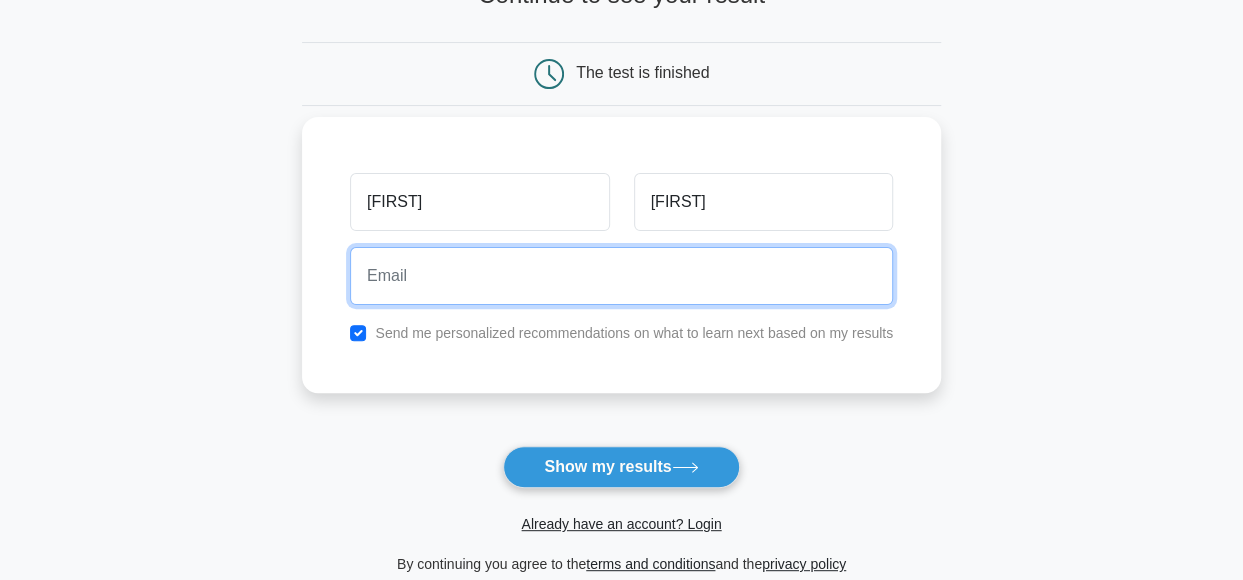 click at bounding box center (621, 276) 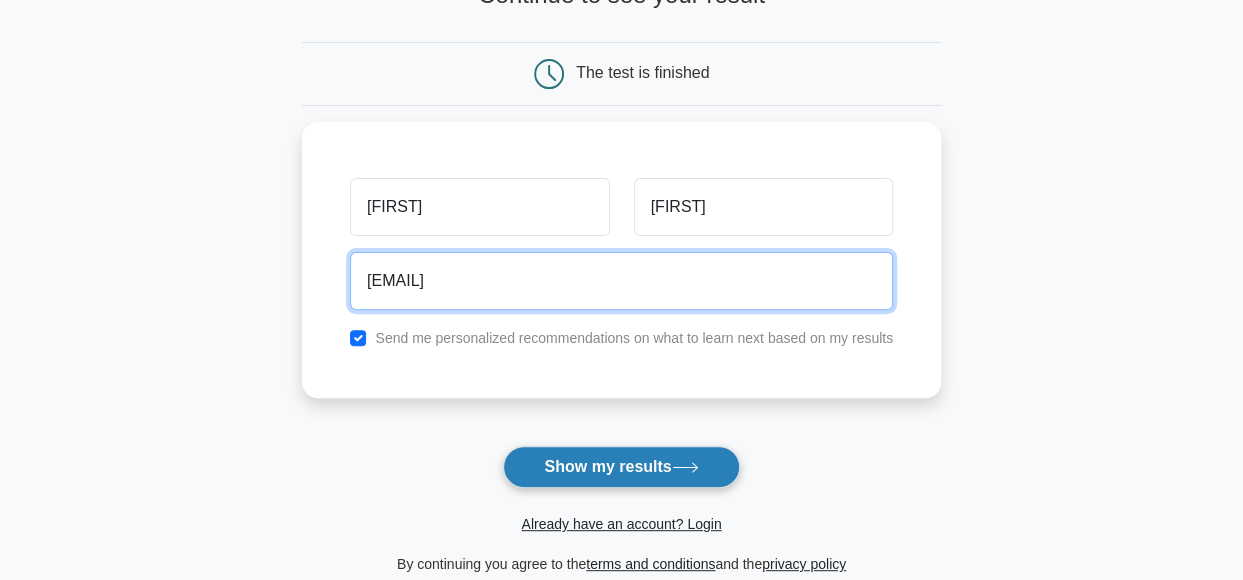 type on "seun09265@gmail.com" 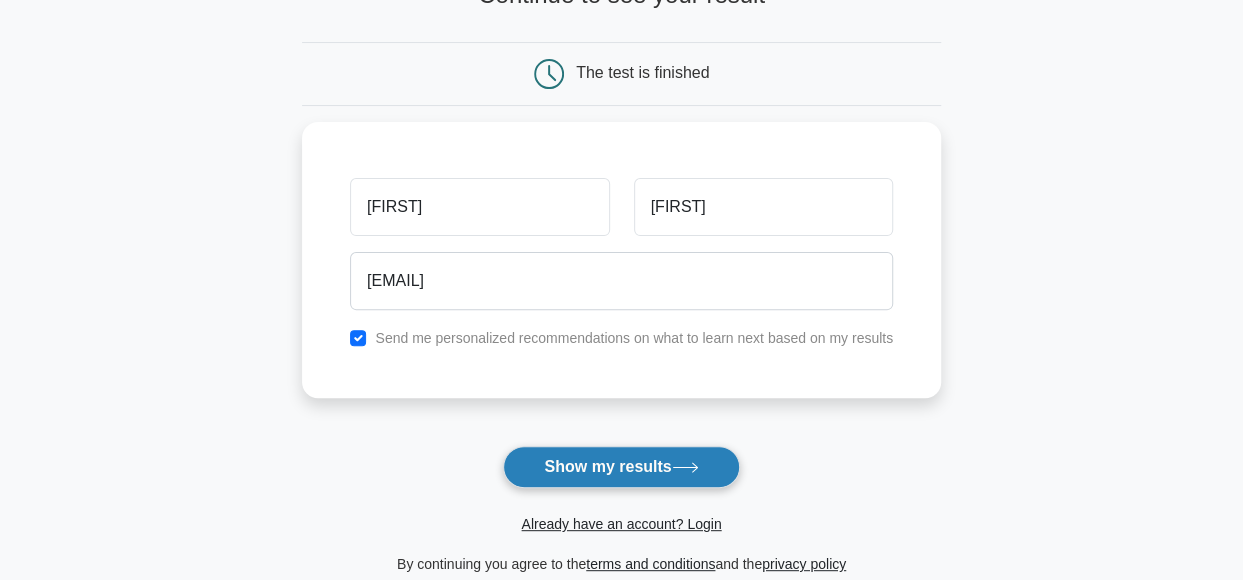 click on "Show my results" at bounding box center (621, 467) 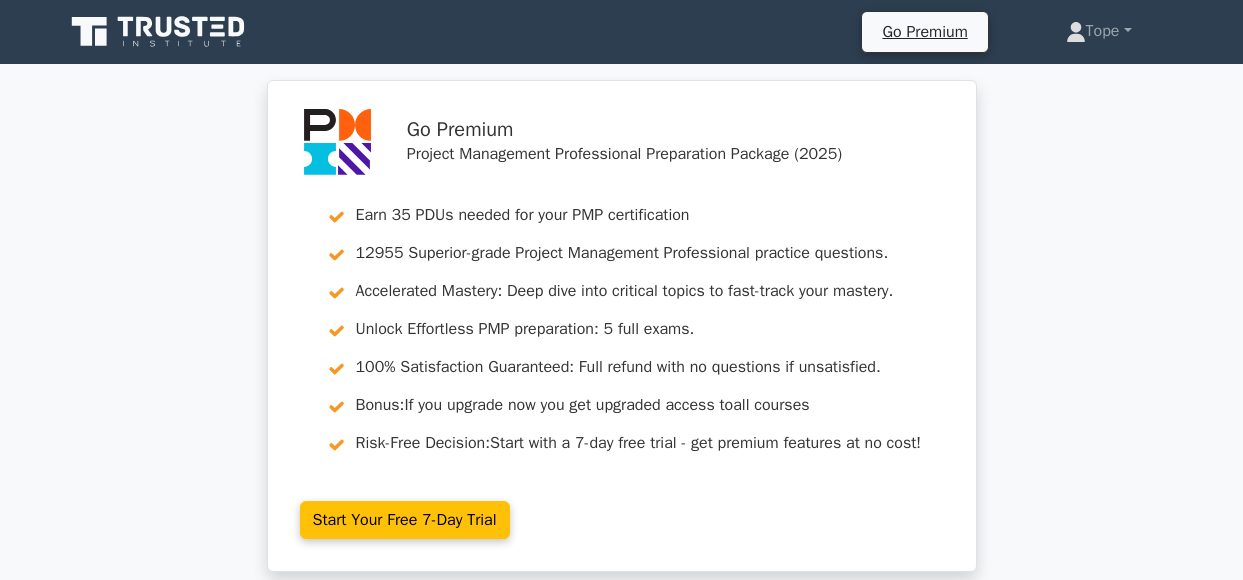 scroll, scrollTop: 0, scrollLeft: 0, axis: both 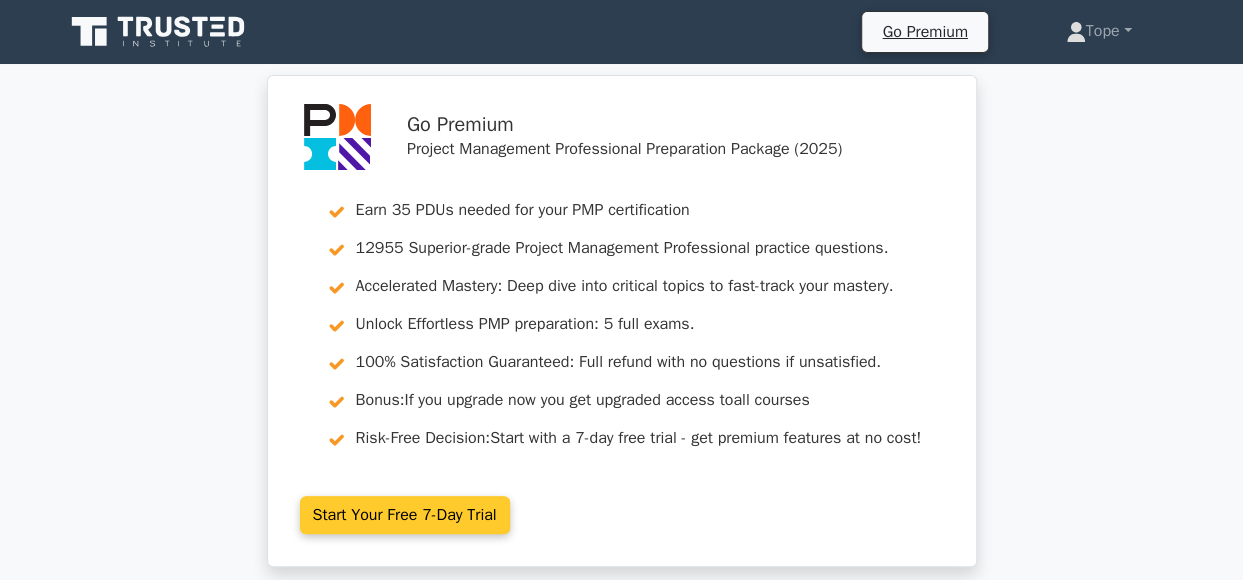 click on "Start Your Free 7-Day Trial" at bounding box center [405, 515] 